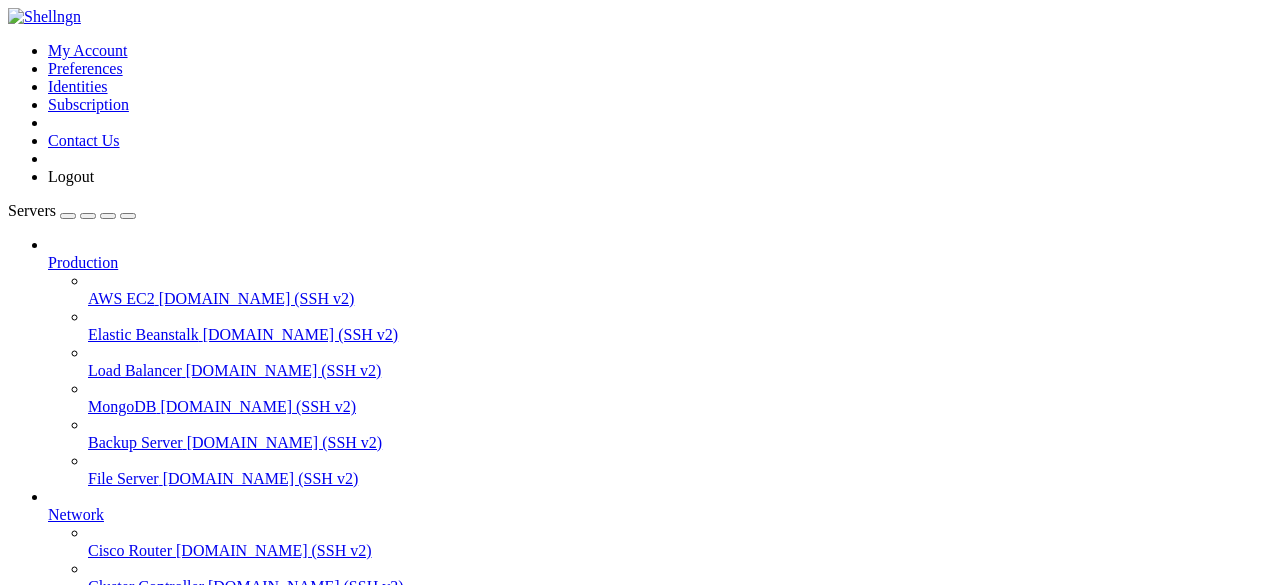 scroll, scrollTop: 0, scrollLeft: 0, axis: both 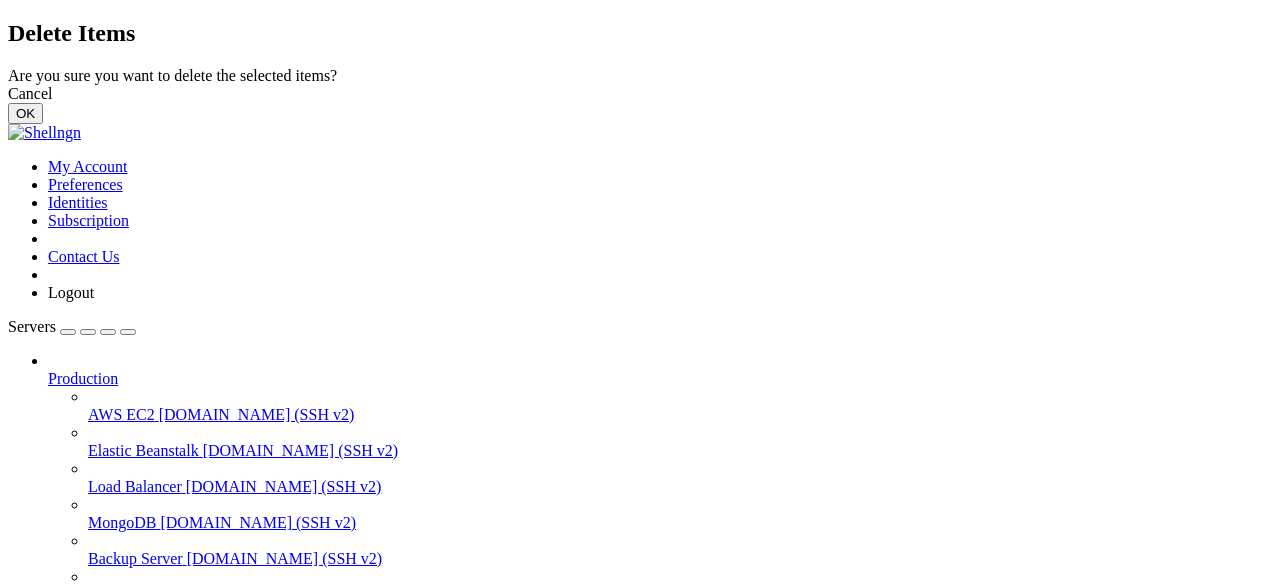 click on "OK" at bounding box center (25, 113) 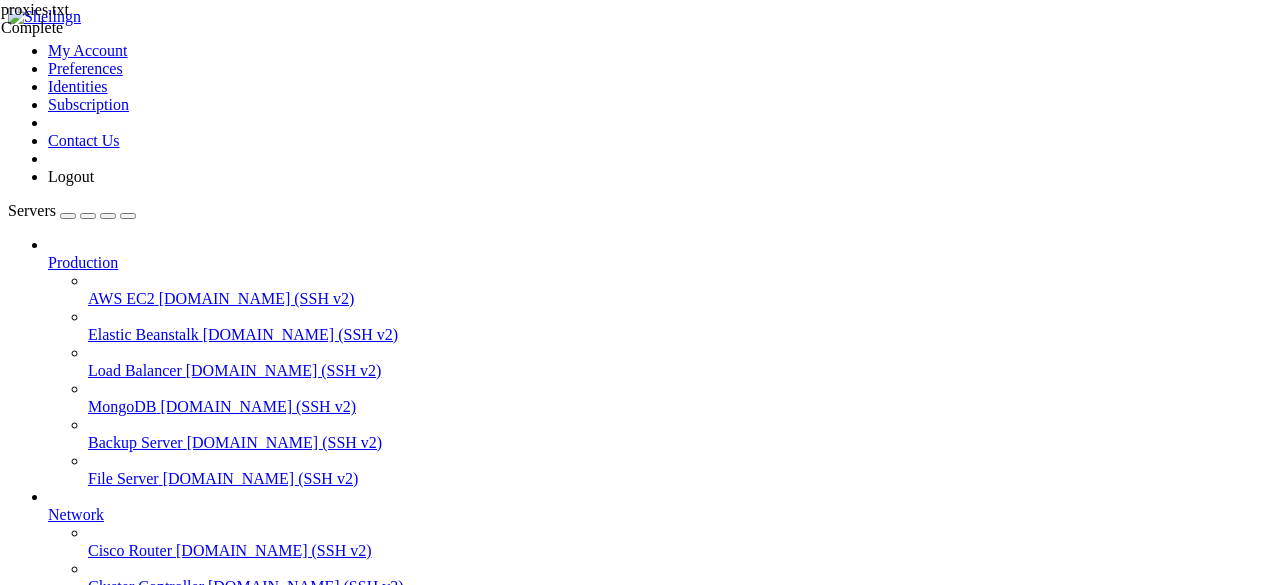 scroll, scrollTop: 0, scrollLeft: 0, axis: both 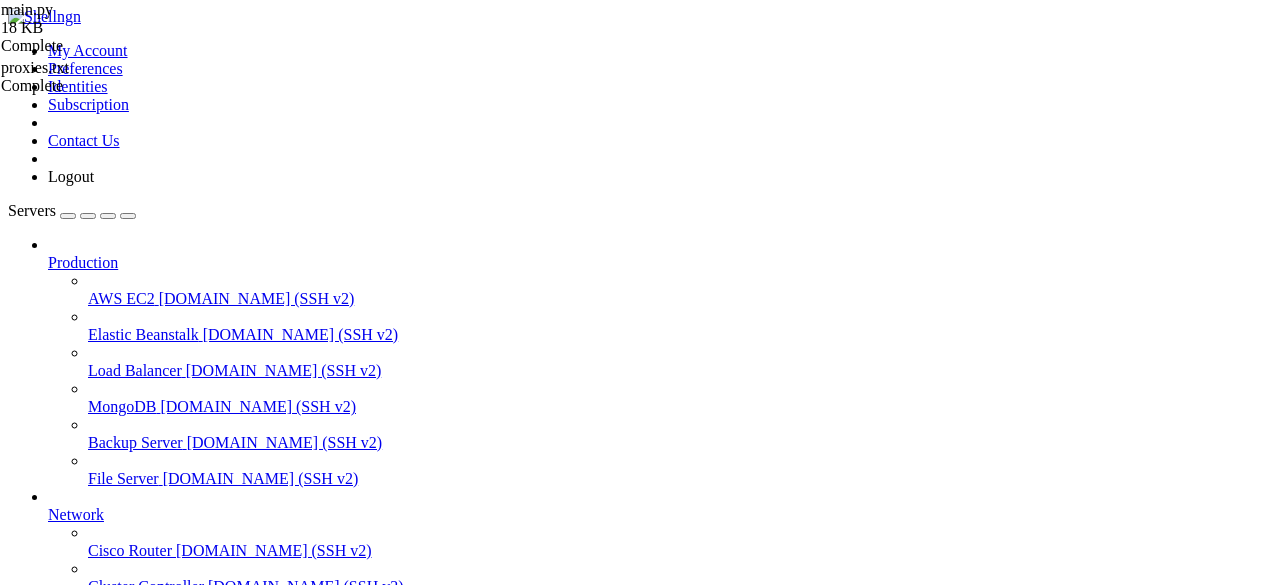 click at bounding box center [56, 1812] 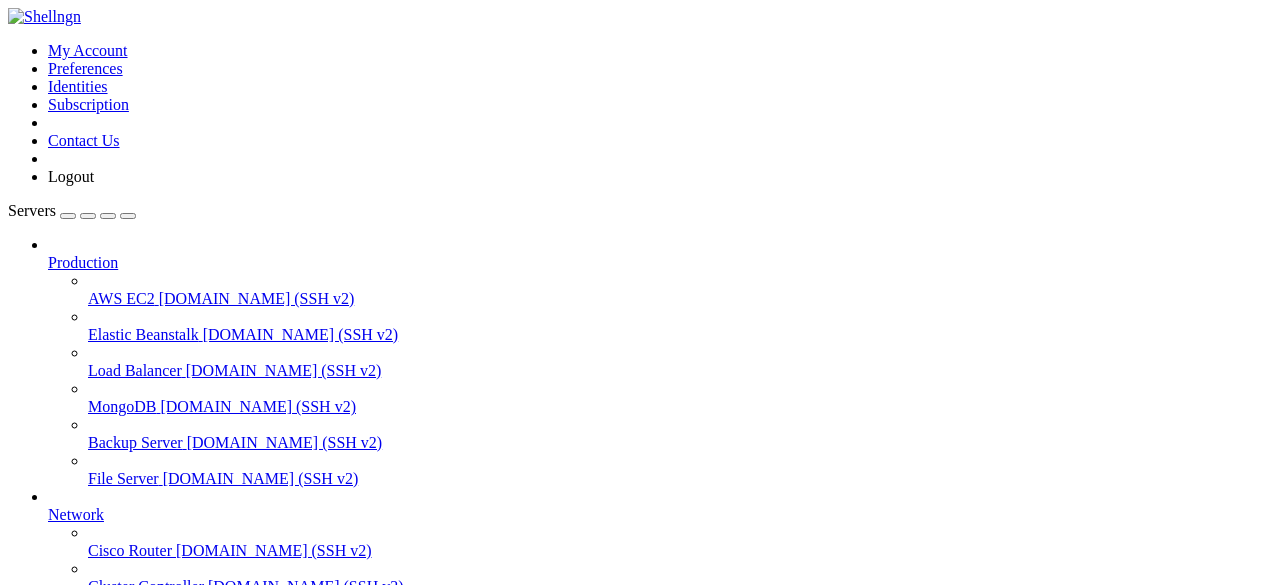 scroll, scrollTop: 0, scrollLeft: 0, axis: both 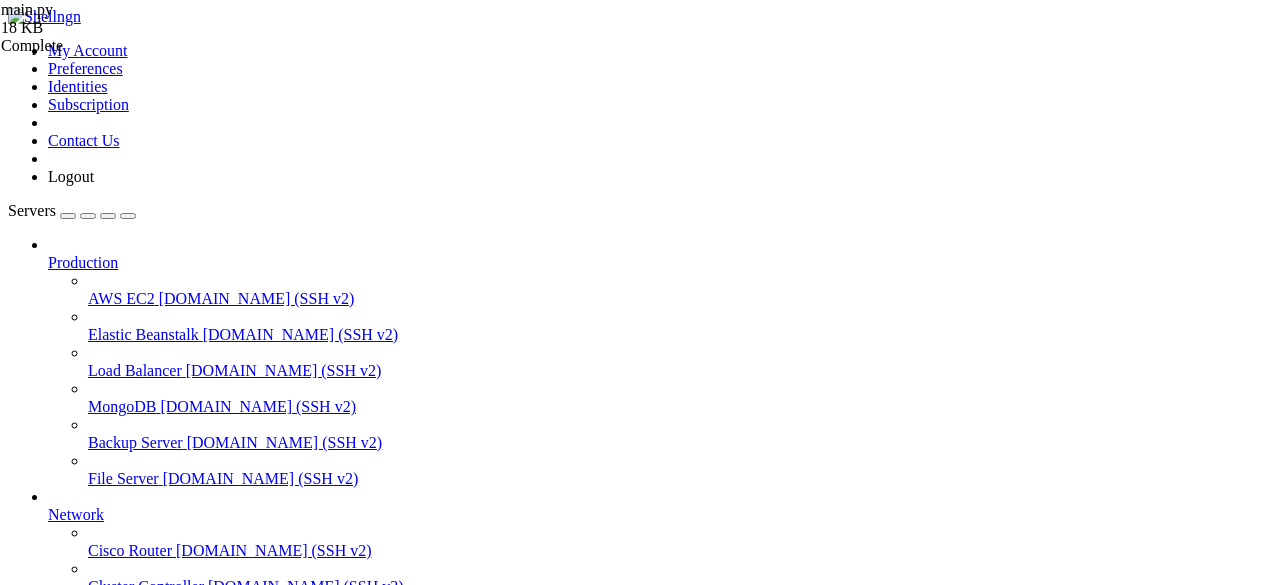 drag, startPoint x: 582, startPoint y: 111, endPoint x: 507, endPoint y: 113, distance: 75.026665 